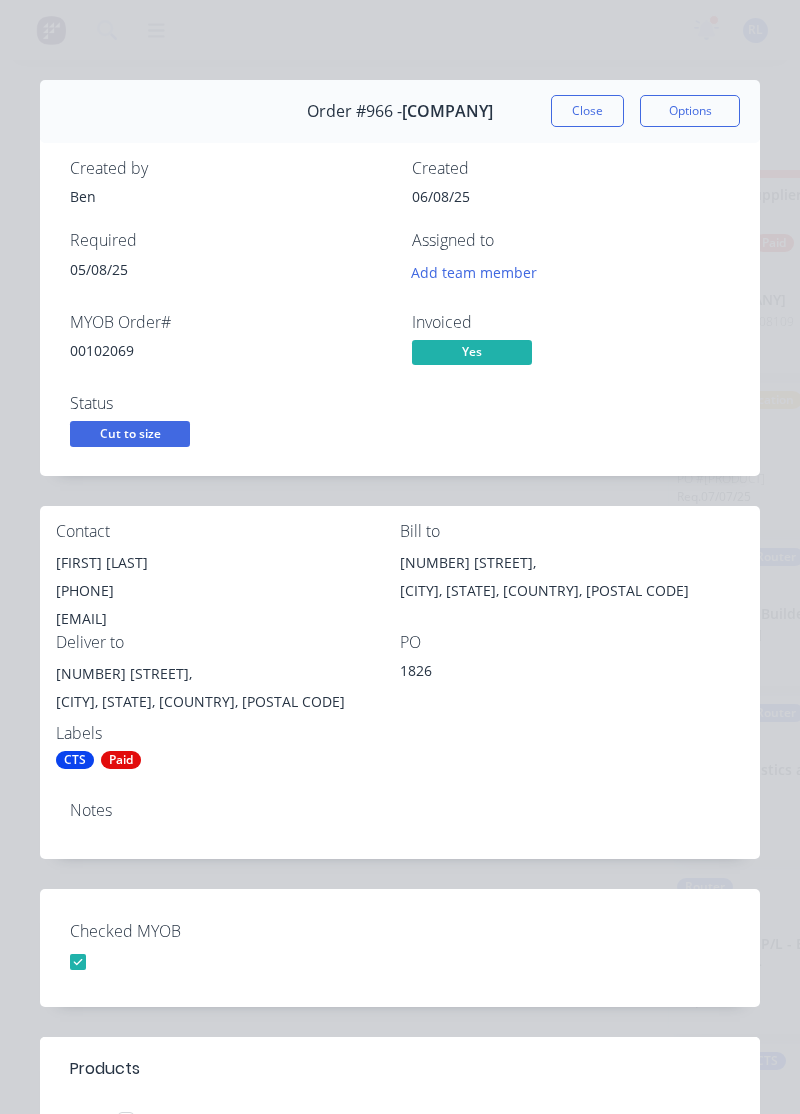 scroll, scrollTop: 0, scrollLeft: 0, axis: both 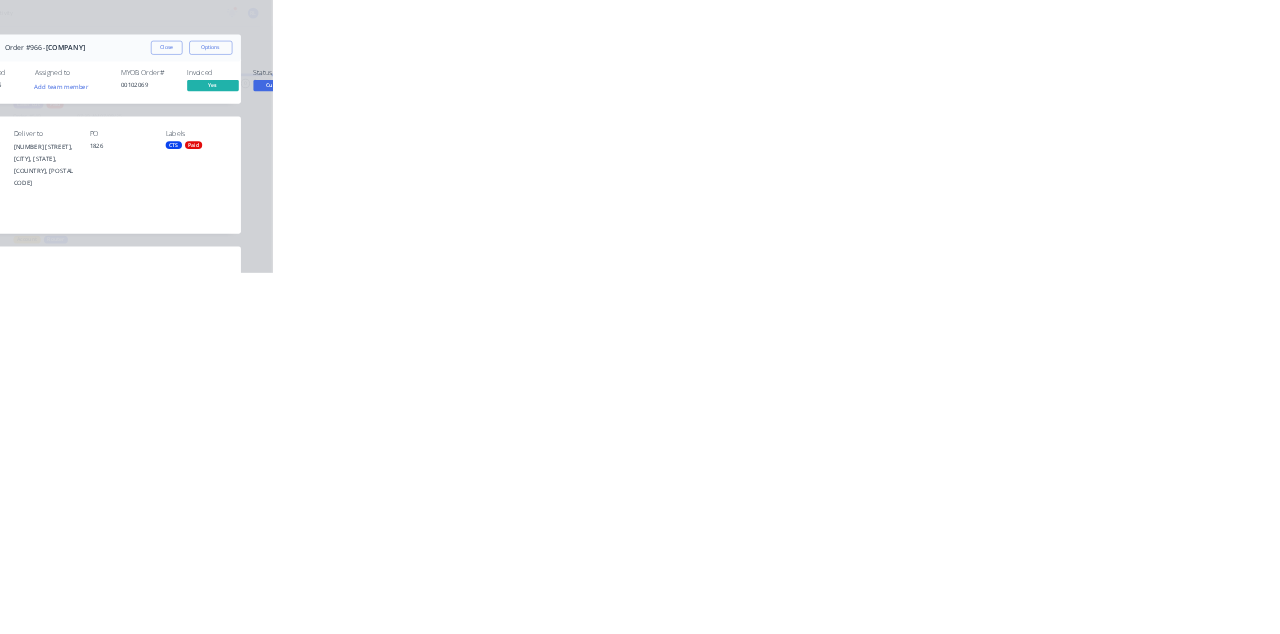 click on "Close" at bounding box center (1033, 111) 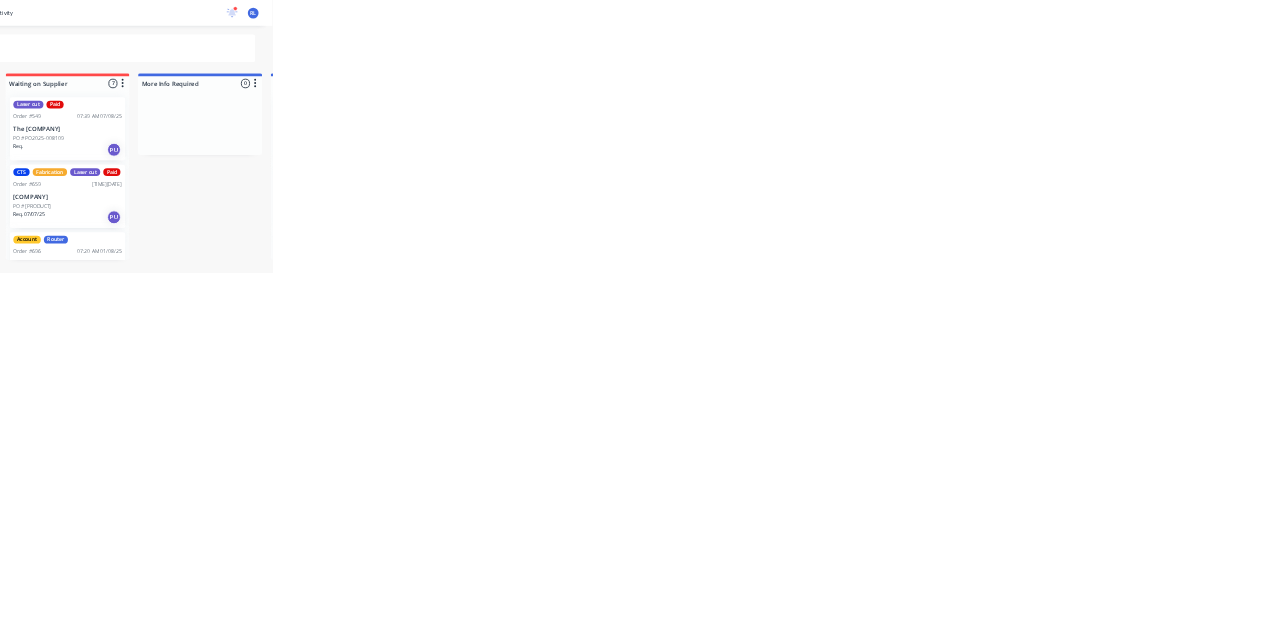 scroll, scrollTop: 516, scrollLeft: 0, axis: vertical 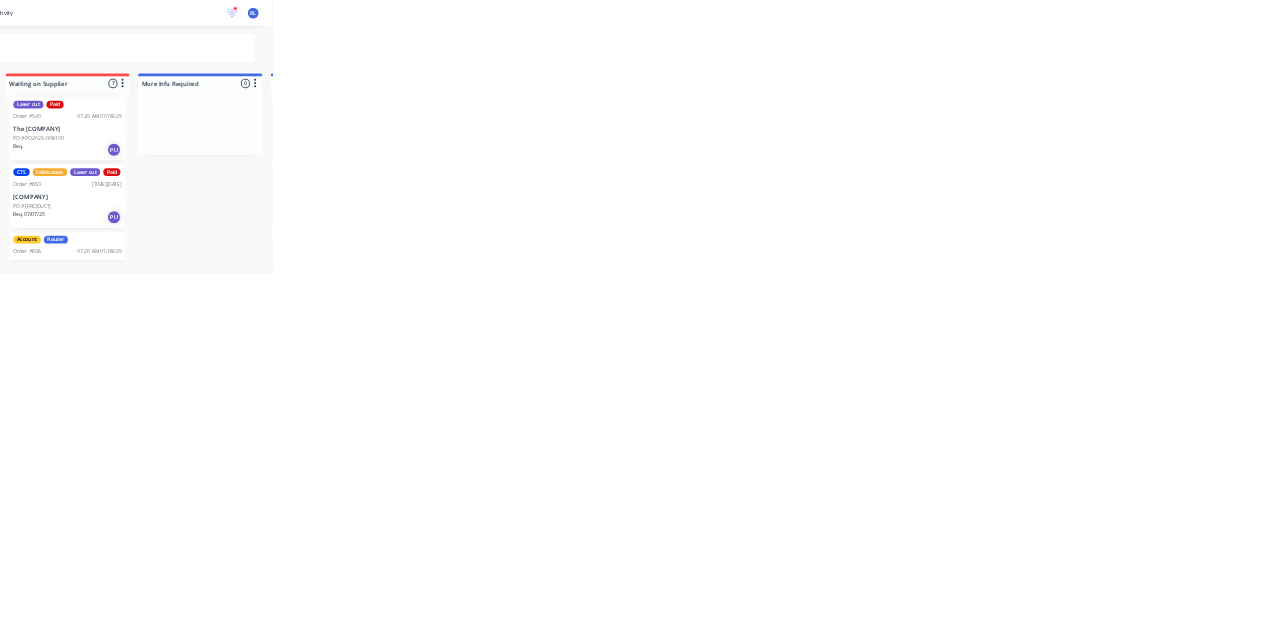 click on "[COMPANY] Paid Order #[NUMBER] [TIME][DATE] Ready to Go Furniture PTY LTD PO #[NUMBER] Req. [DATE] Del" at bounding box center [2035, 278] 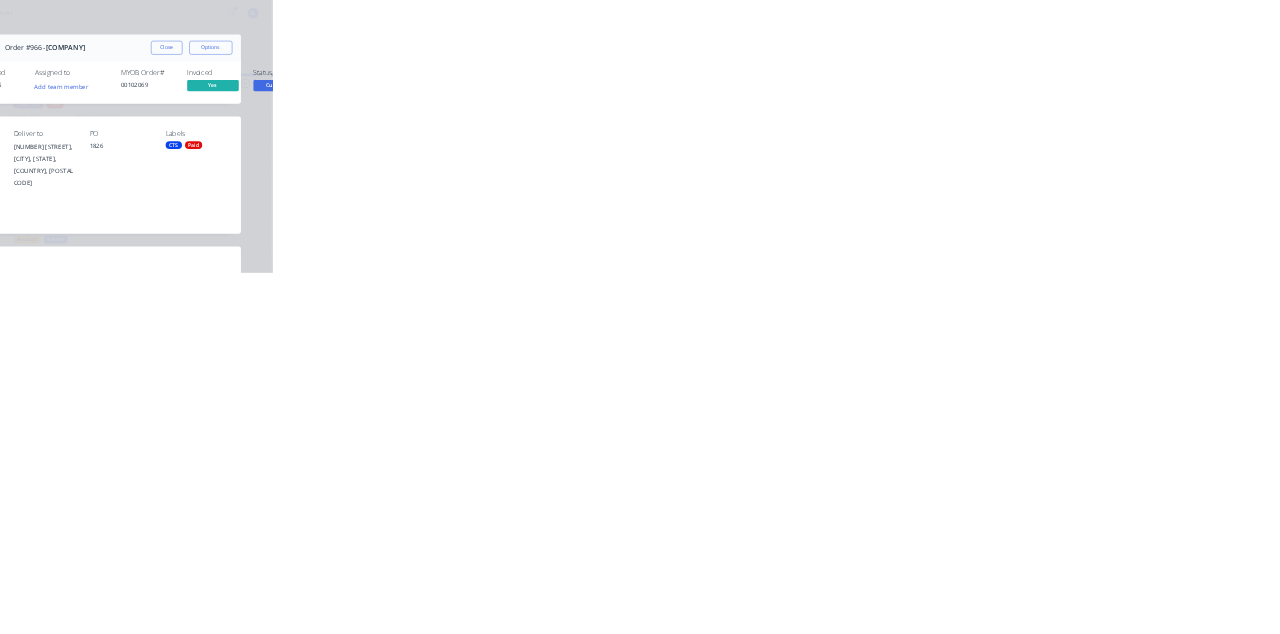 click on "Order details" at bounding box center (170, 125) 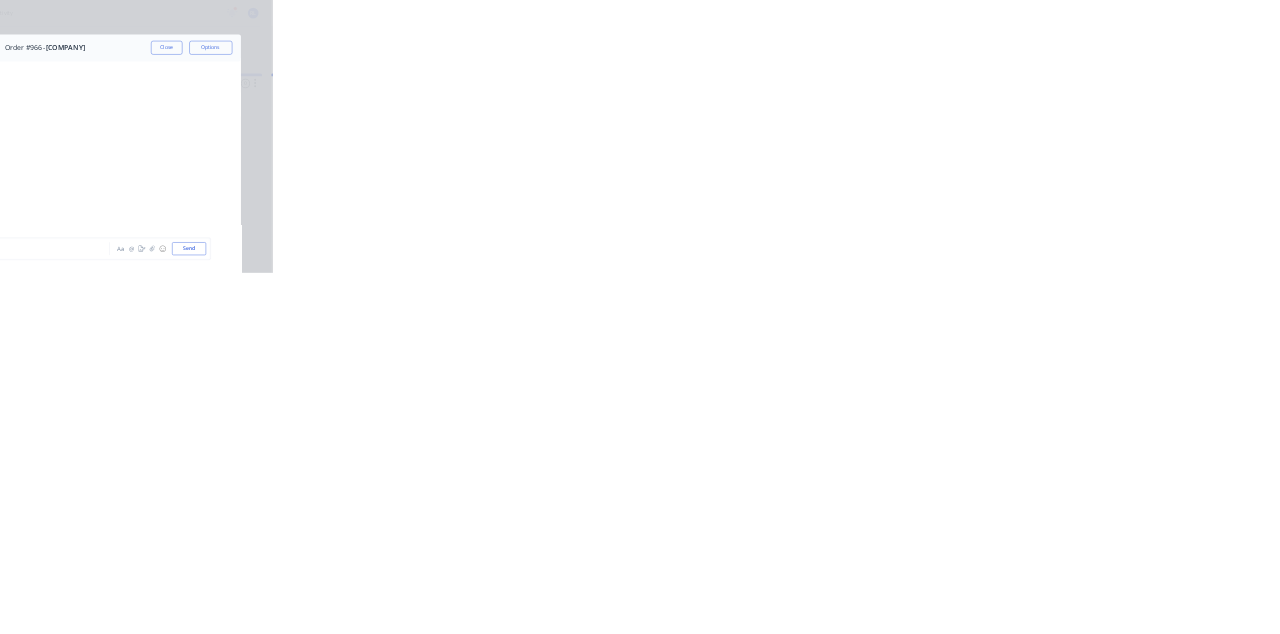 click on "Close" at bounding box center (1033, 111) 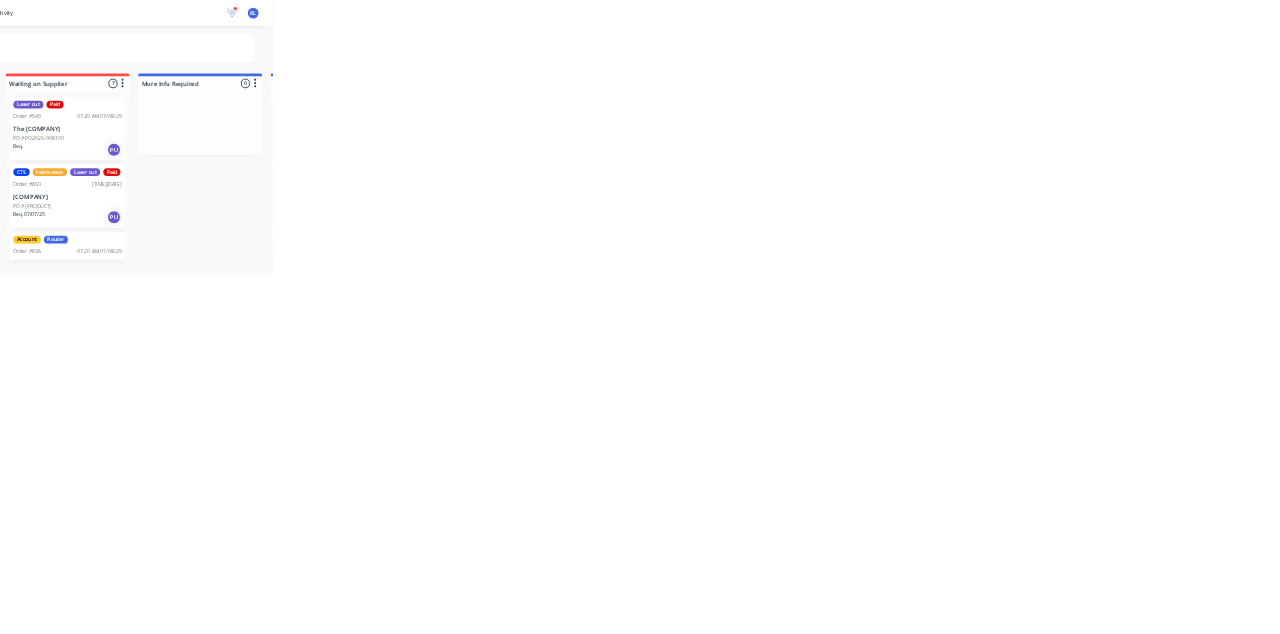 scroll, scrollTop: 0, scrollLeft: 0, axis: both 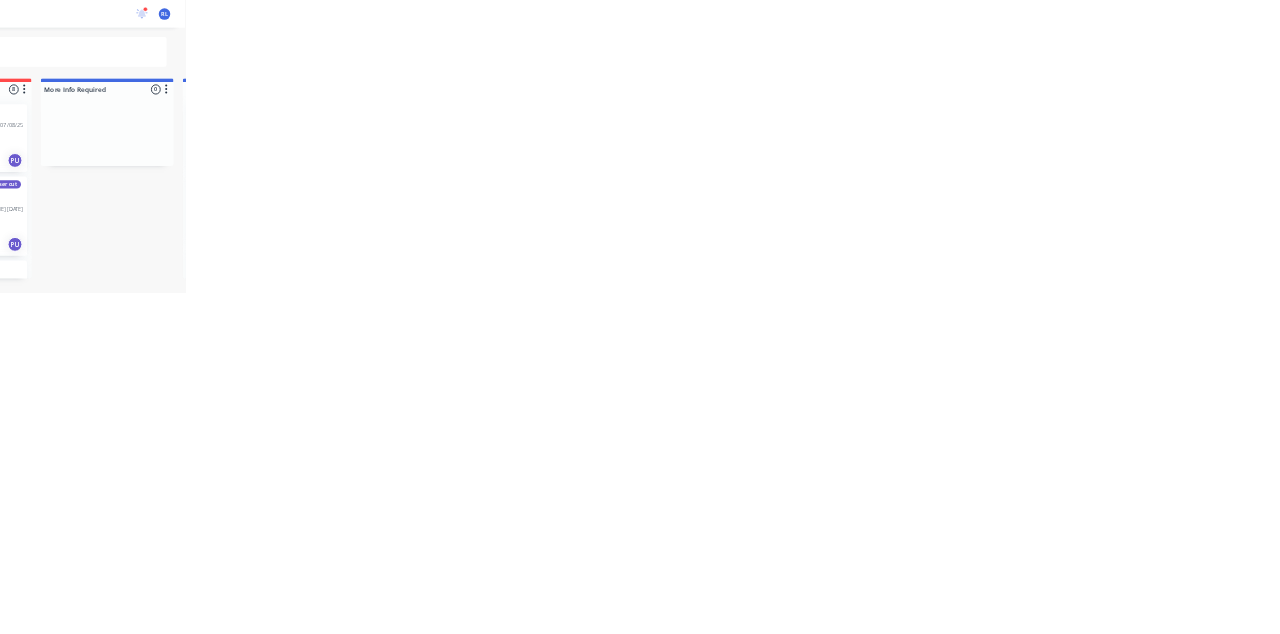 click on "CTS Paid Order #[NUMBER] [TIME] [DATE] Cash PO #[FIRST] Req. [DATE] PU" at bounding box center [2035, 366] 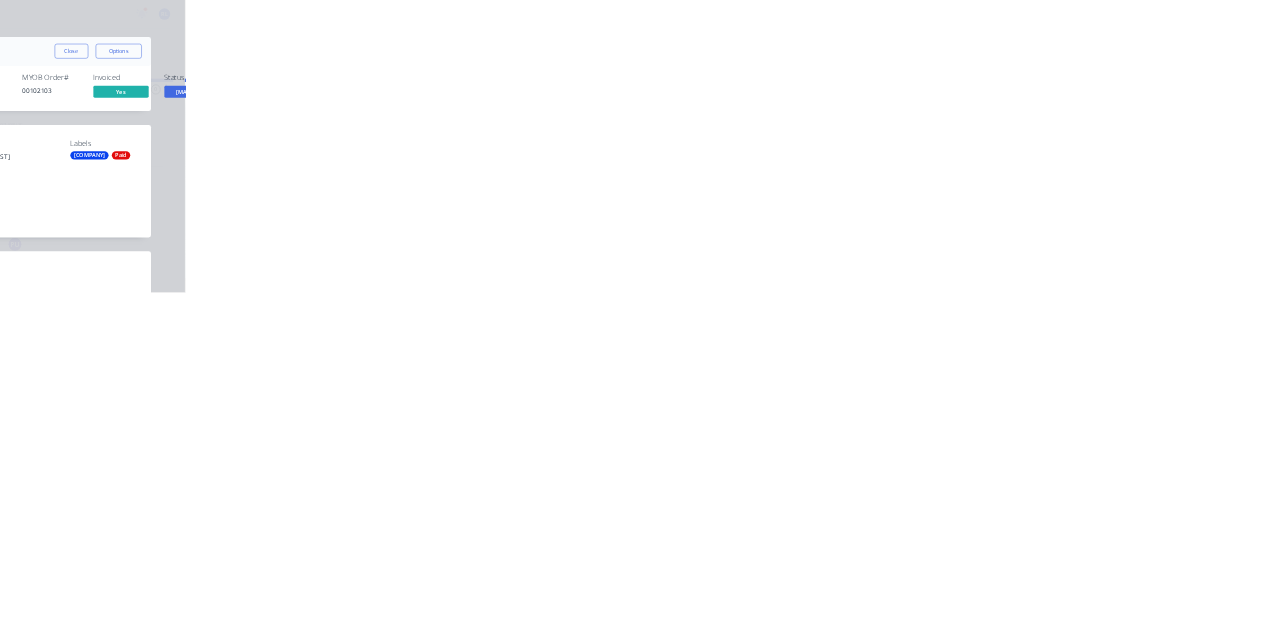 click on "Close" at bounding box center (1033, 111) 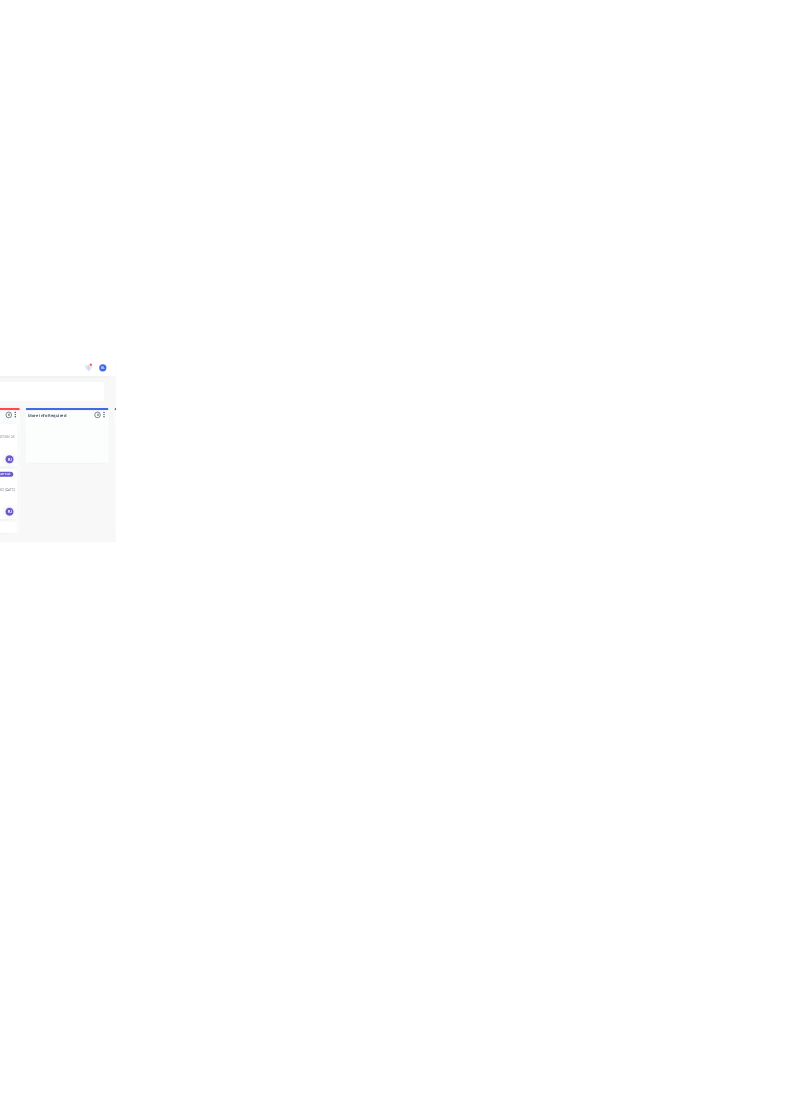 scroll, scrollTop: 510, scrollLeft: 0, axis: vertical 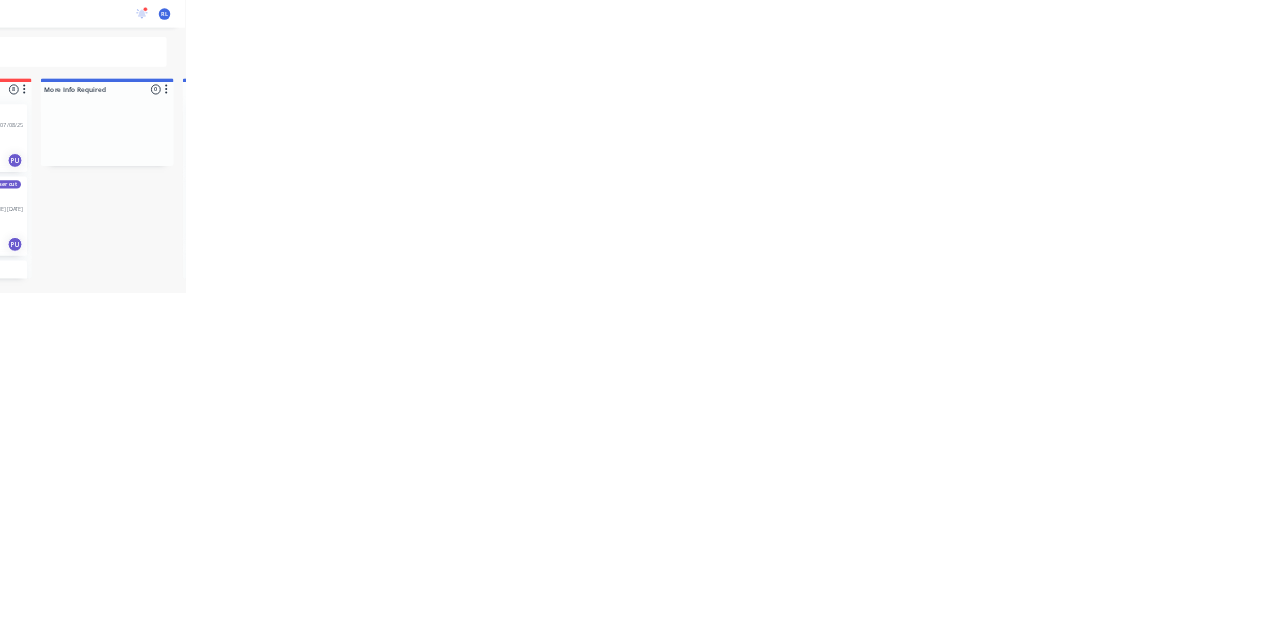 click on "[COMPANY]" at bounding box center [2035, 442] 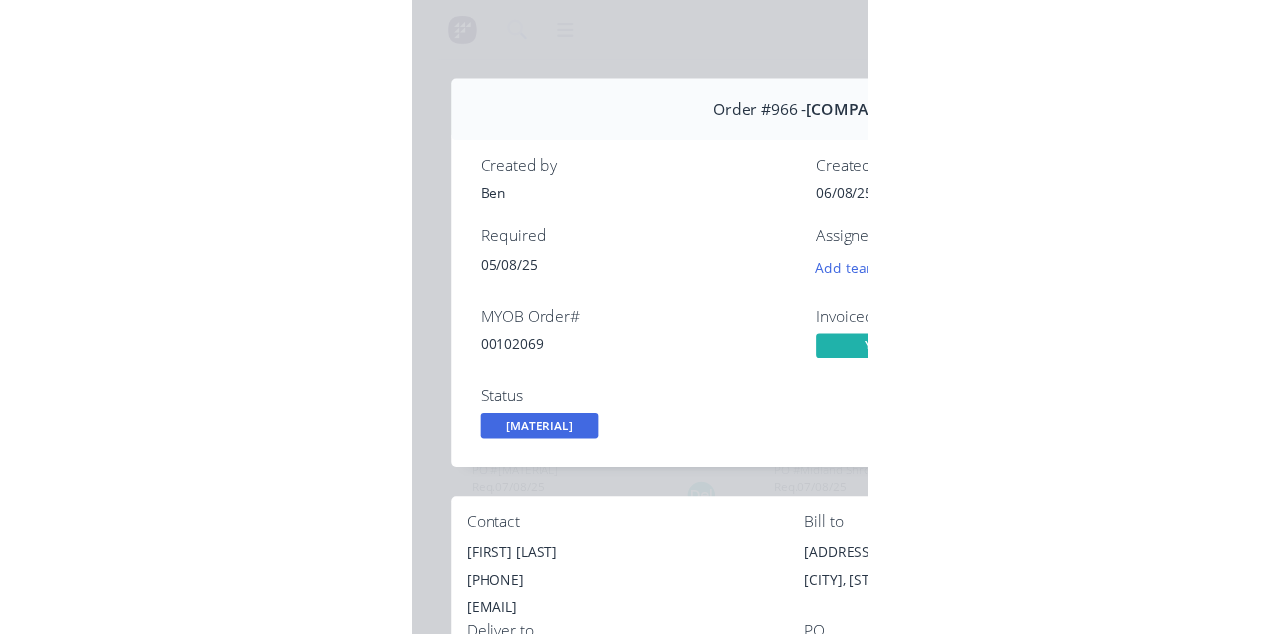 scroll, scrollTop: 350, scrollLeft: 0, axis: vertical 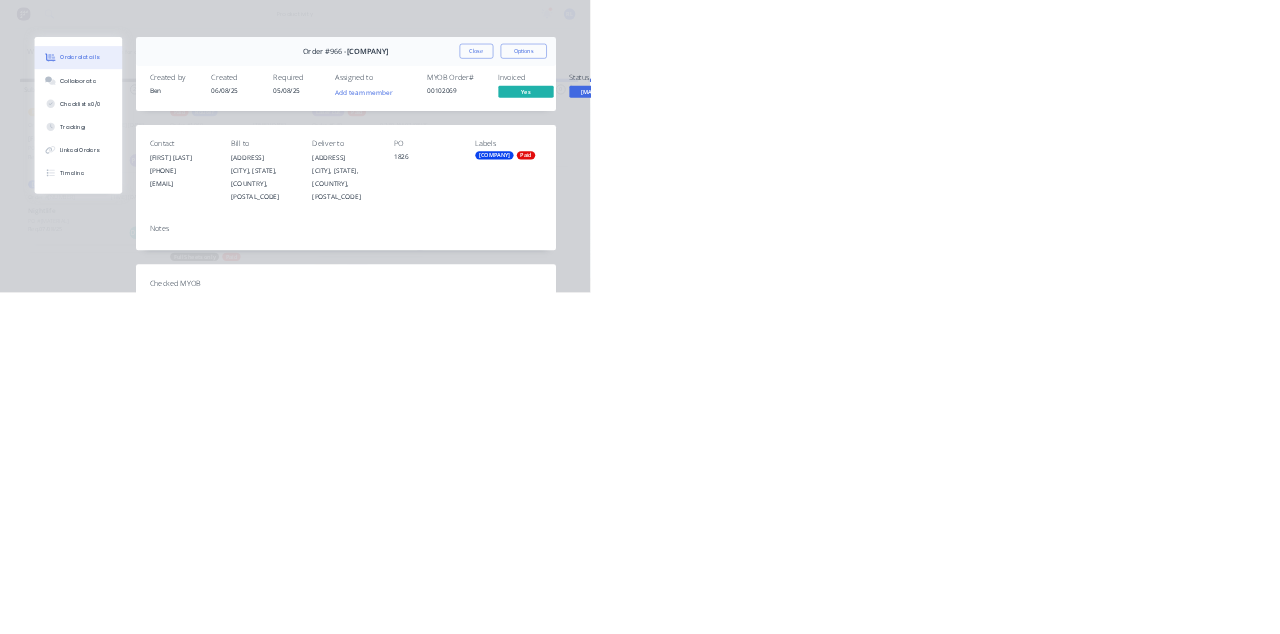 click on "Collaborate" at bounding box center [170, 175] 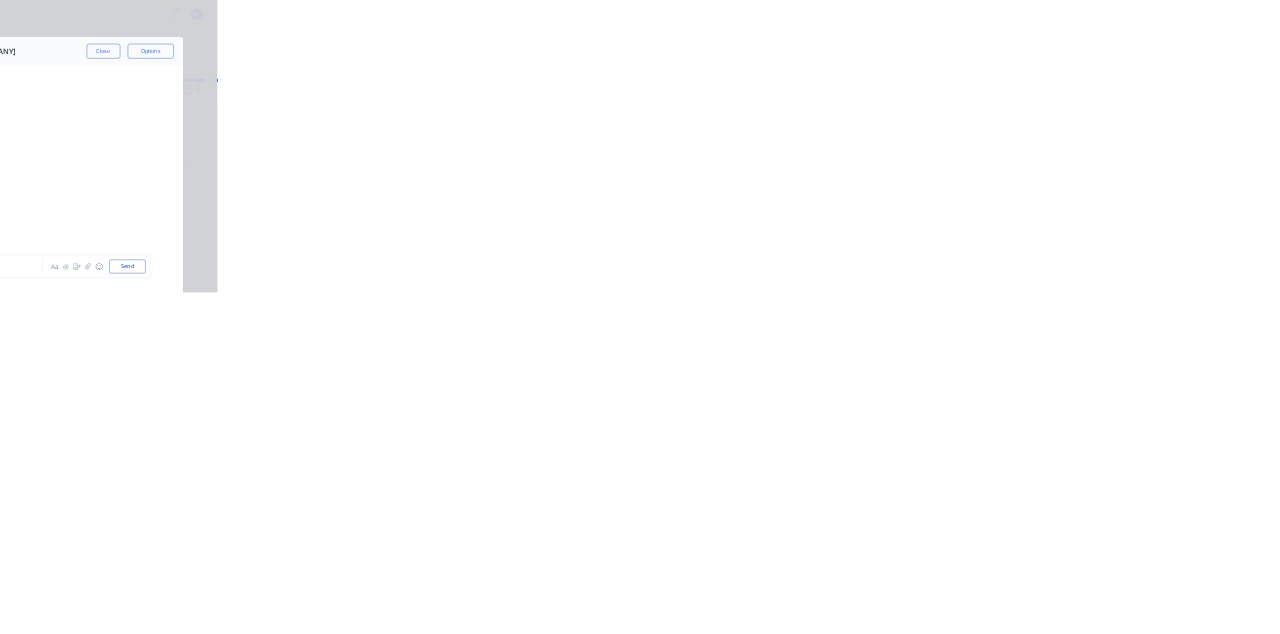 click at bounding box center [643, 578] 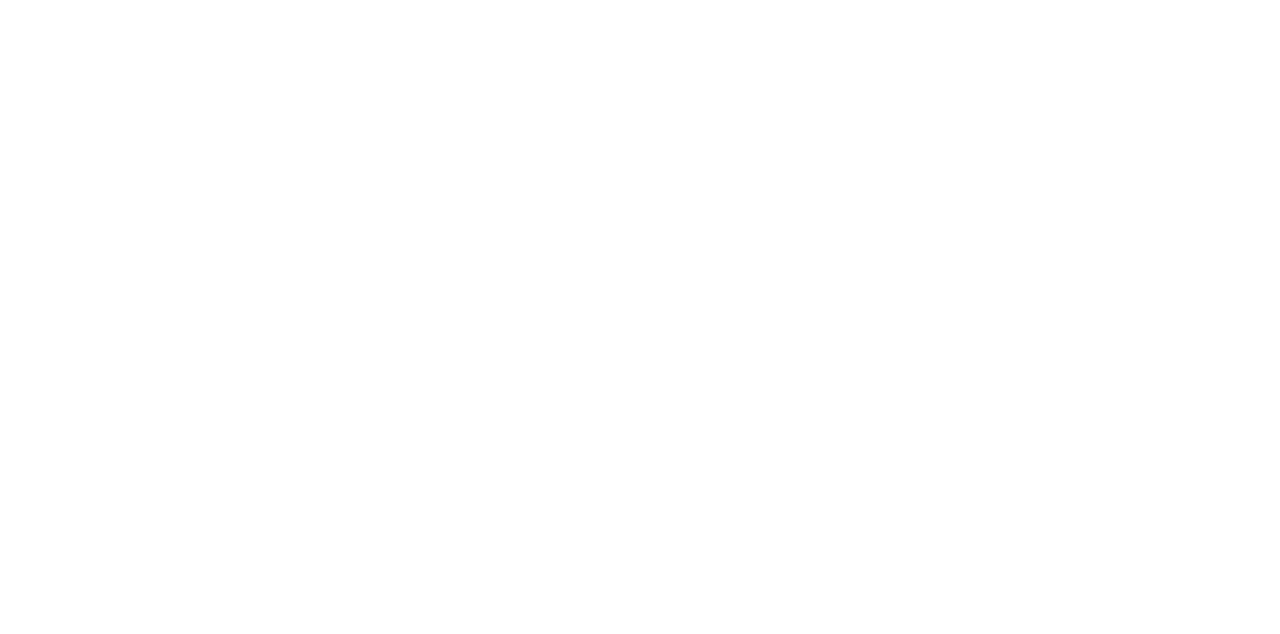 type 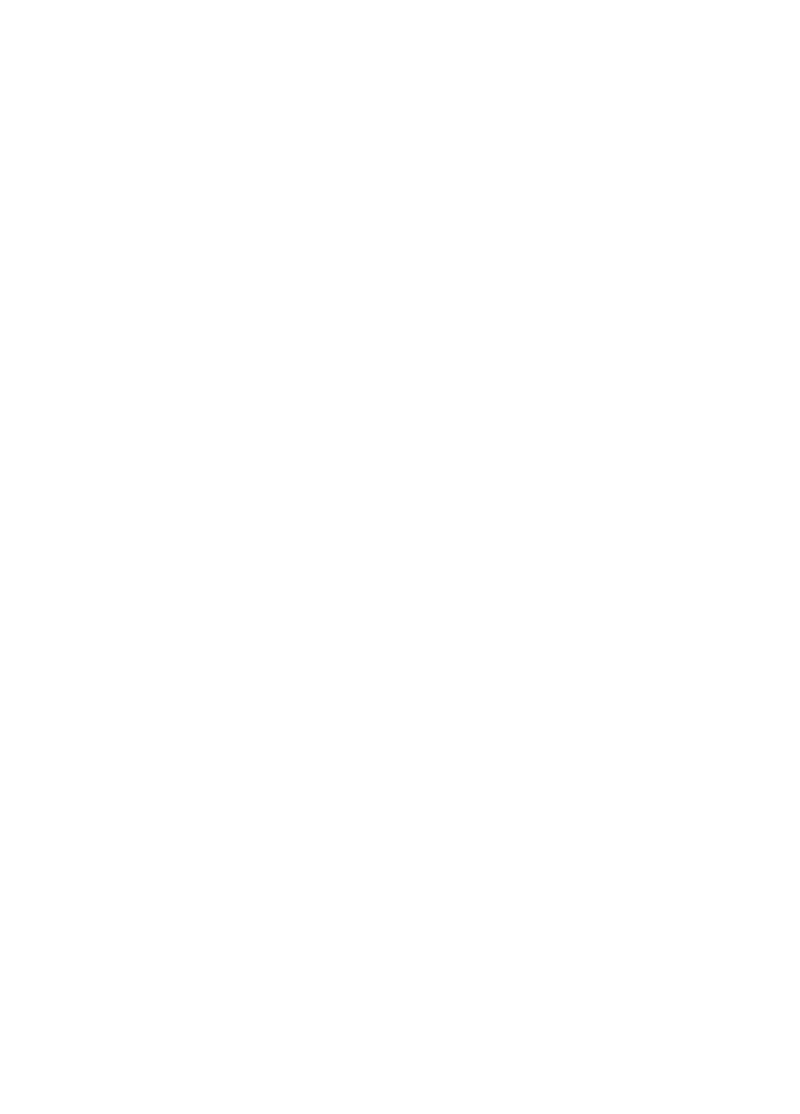 scroll, scrollTop: 0, scrollLeft: 0, axis: both 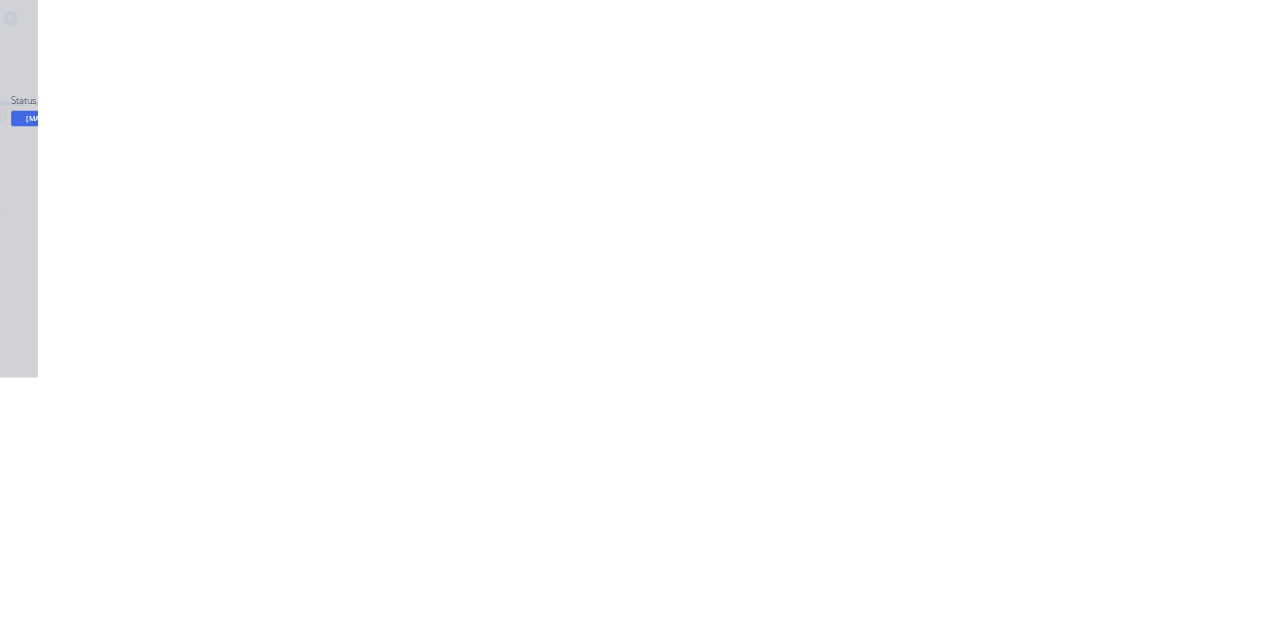 click on "Collaborate" at bounding box center (169, 175) 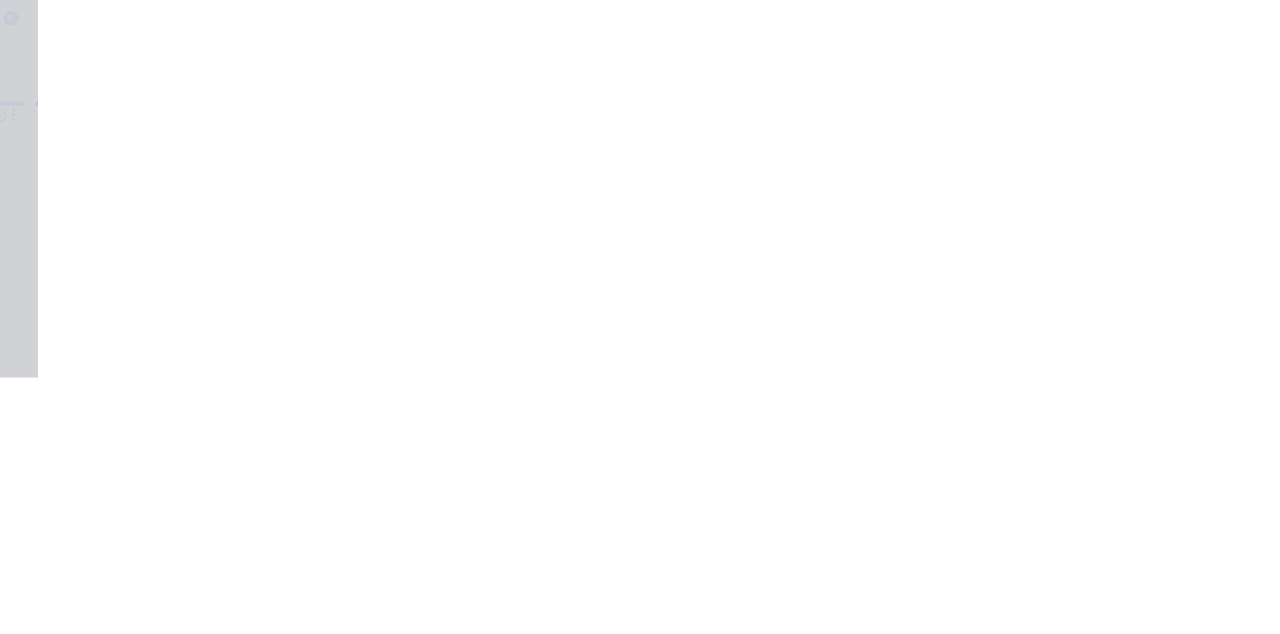click at bounding box center (643, 578) 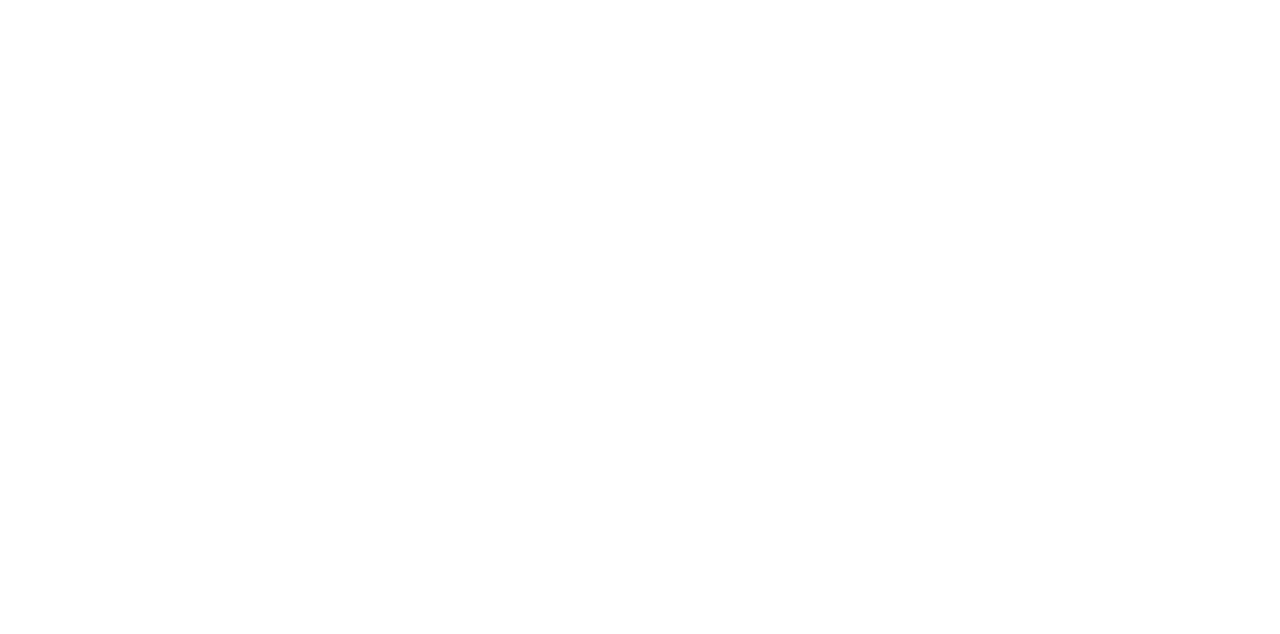 type 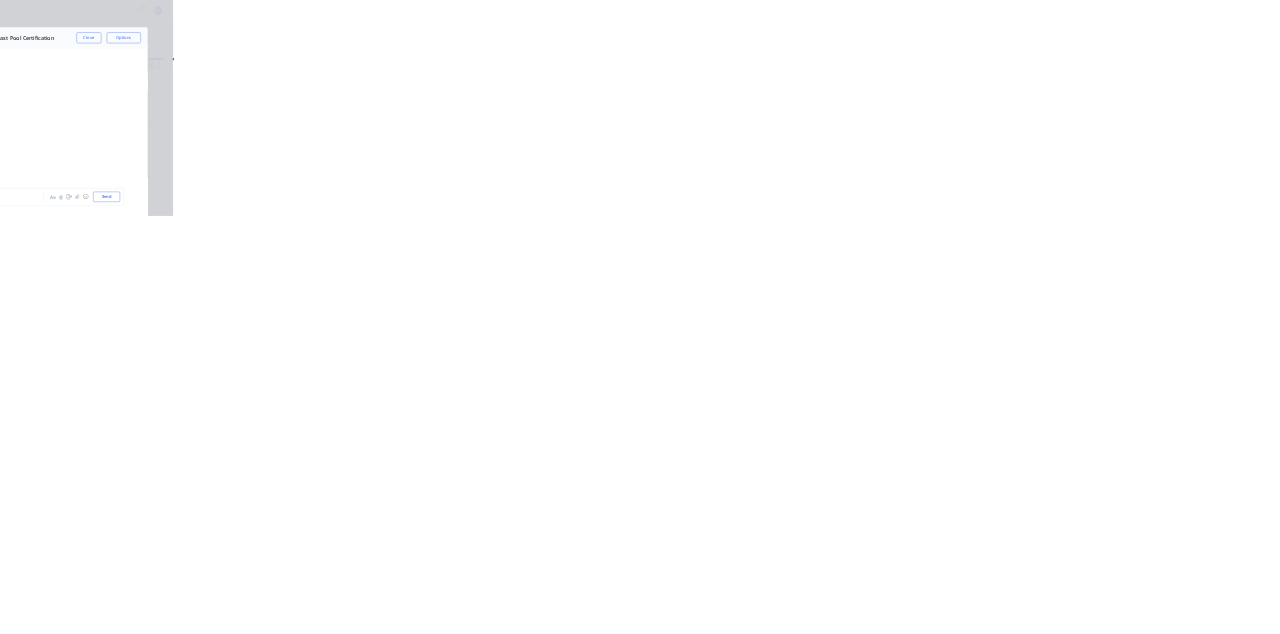 click on "Close" at bounding box center [1033, 111] 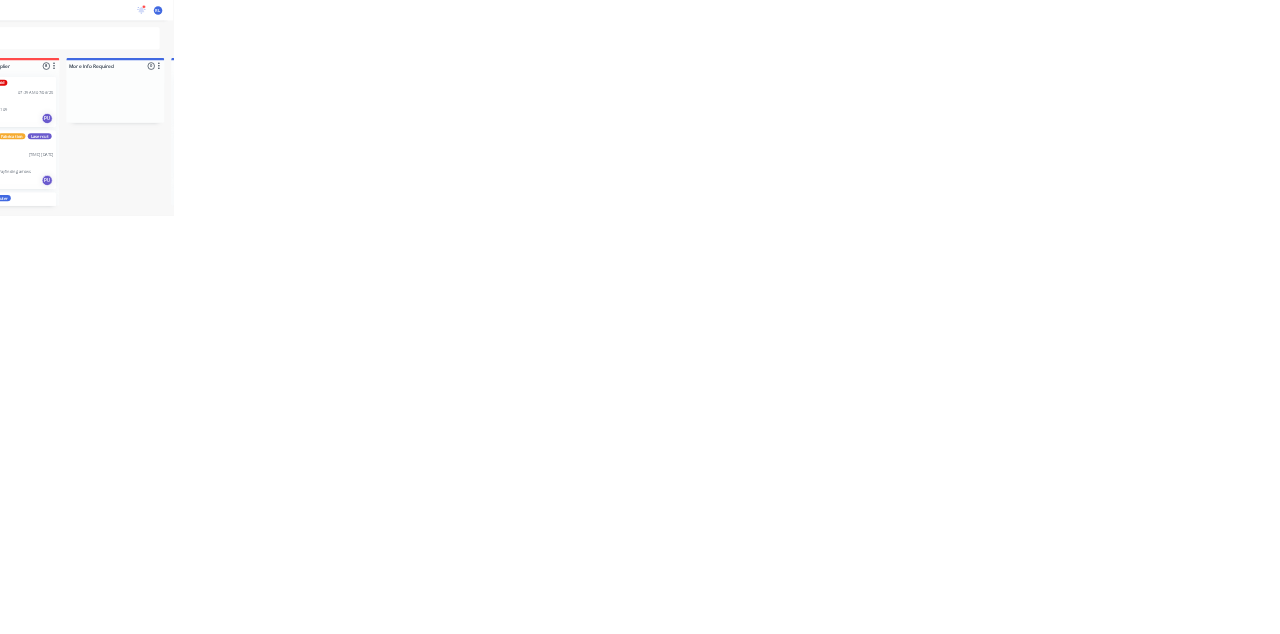 scroll, scrollTop: 258, scrollLeft: 0, axis: vertical 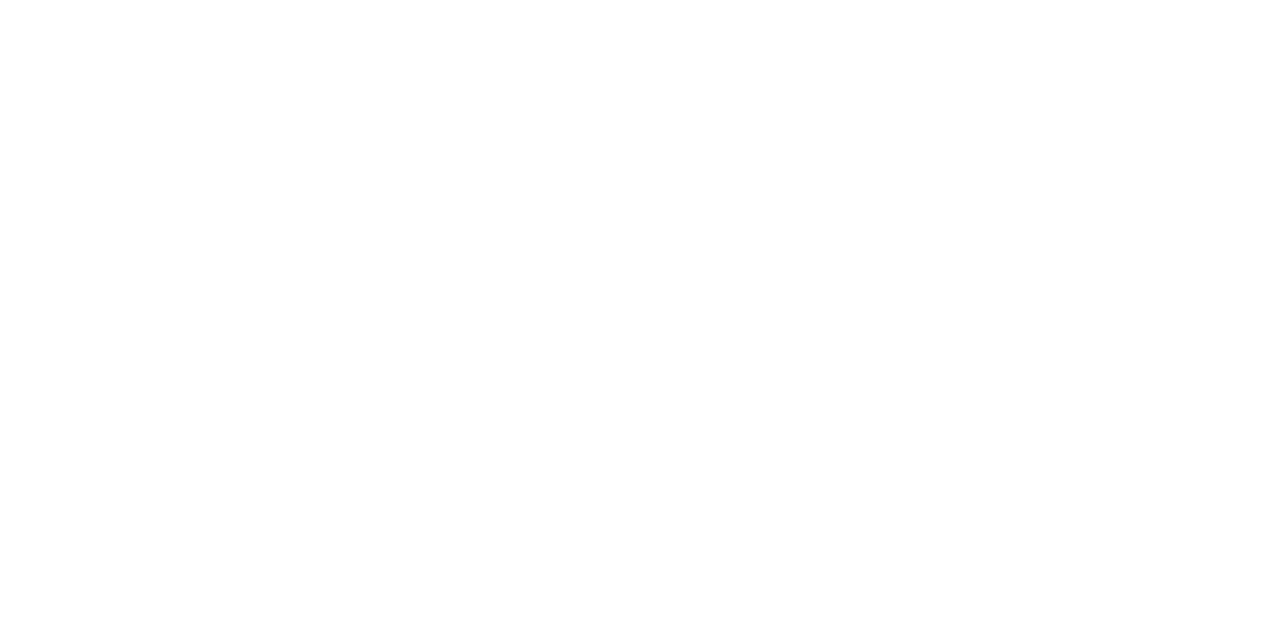 click on "Collaborate" at bounding box center [169, 175] 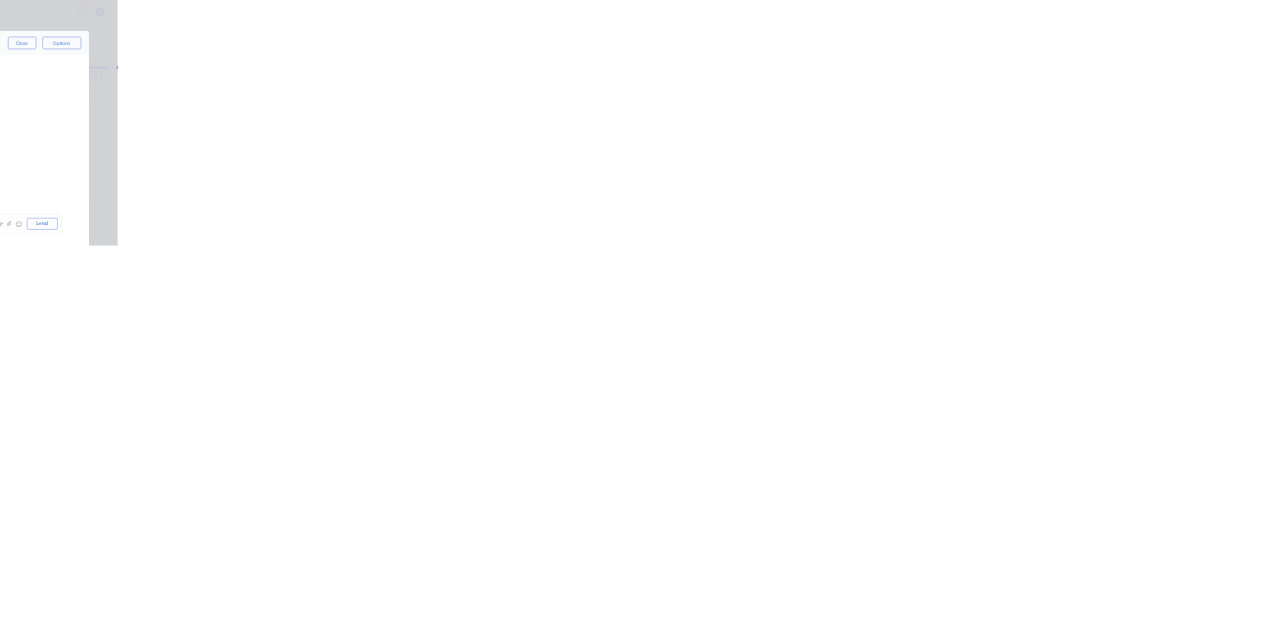 click on "Close" at bounding box center (1033, 111) 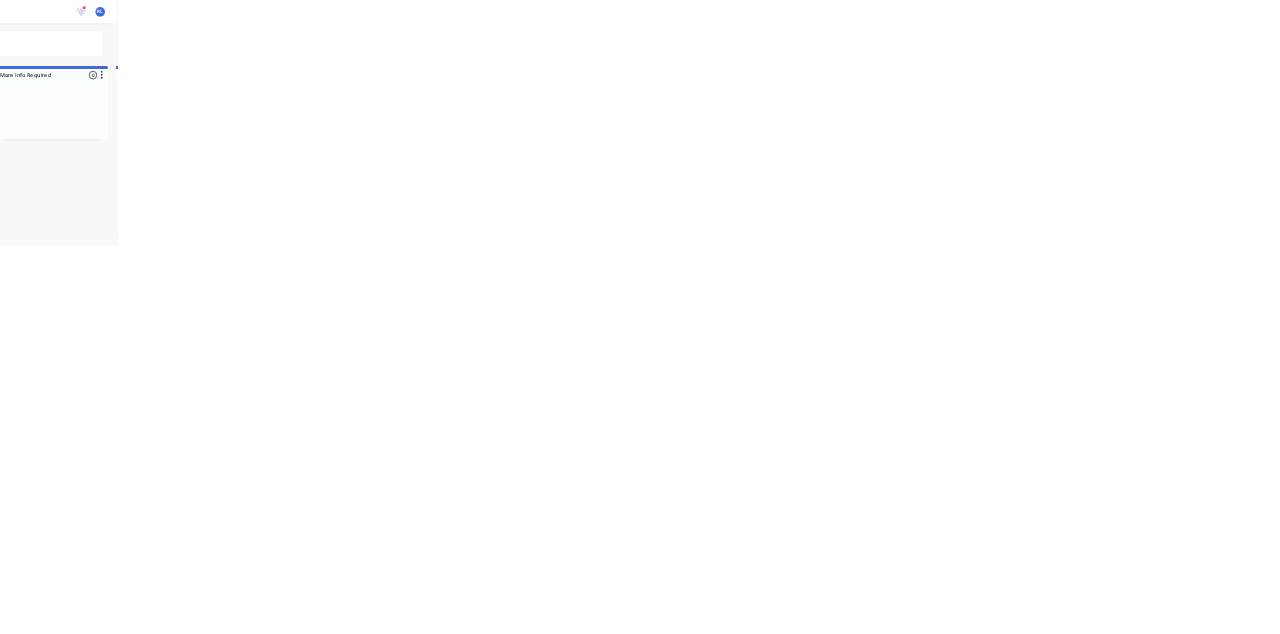 scroll, scrollTop: 360, scrollLeft: 0, axis: vertical 